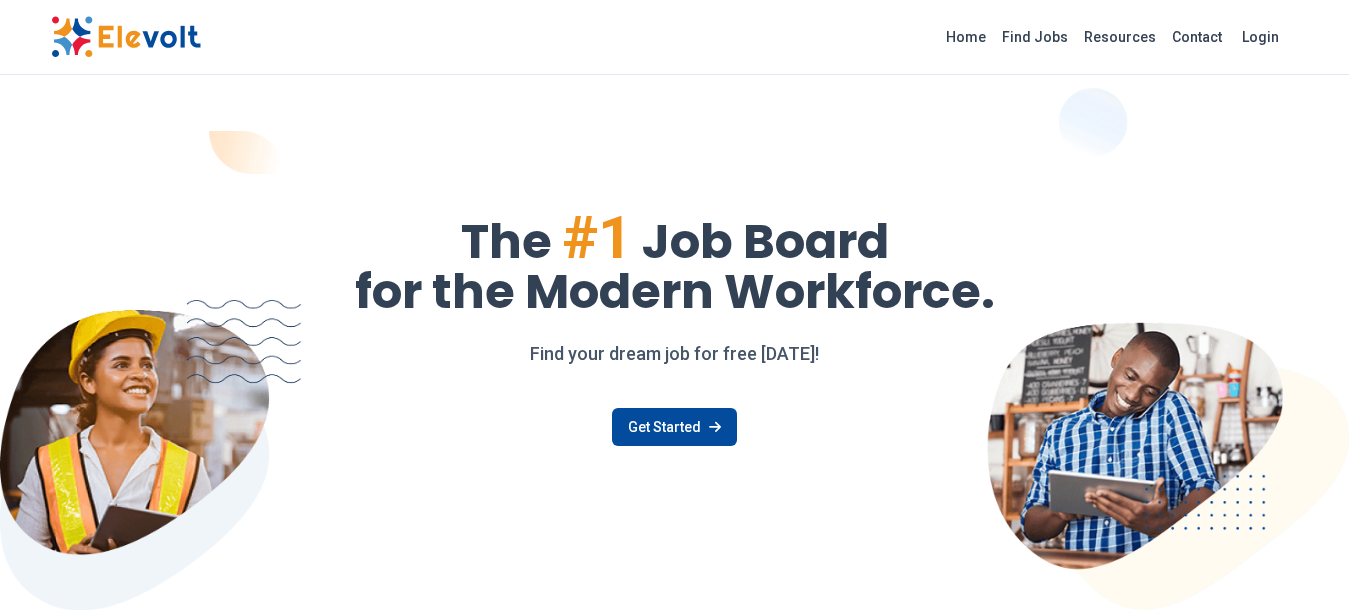 scroll, scrollTop: 0, scrollLeft: 0, axis: both 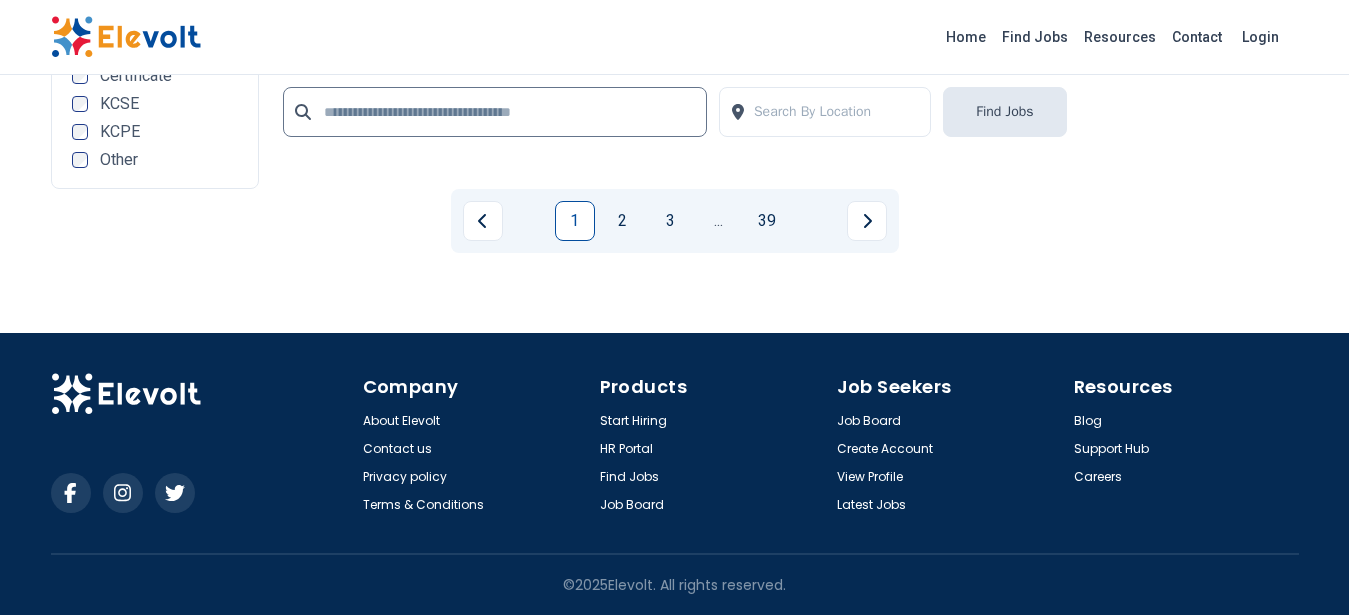 click on "1" at bounding box center (579, 221) 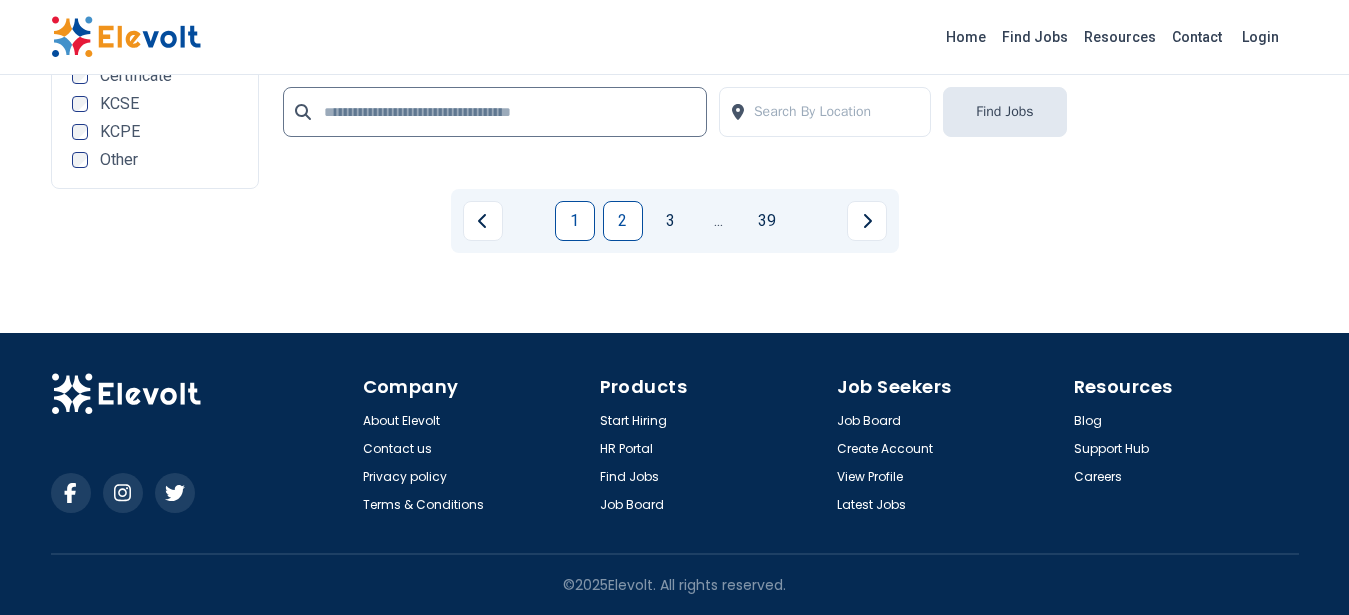 click on "2" at bounding box center [623, 221] 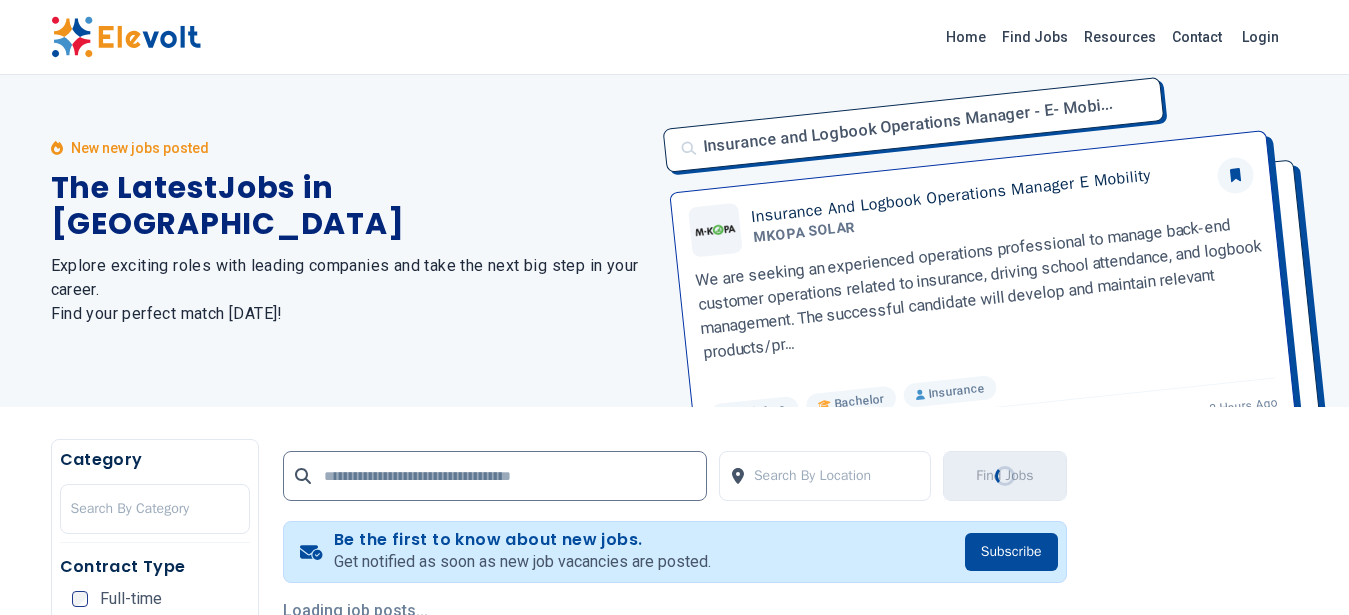 scroll, scrollTop: 0, scrollLeft: 0, axis: both 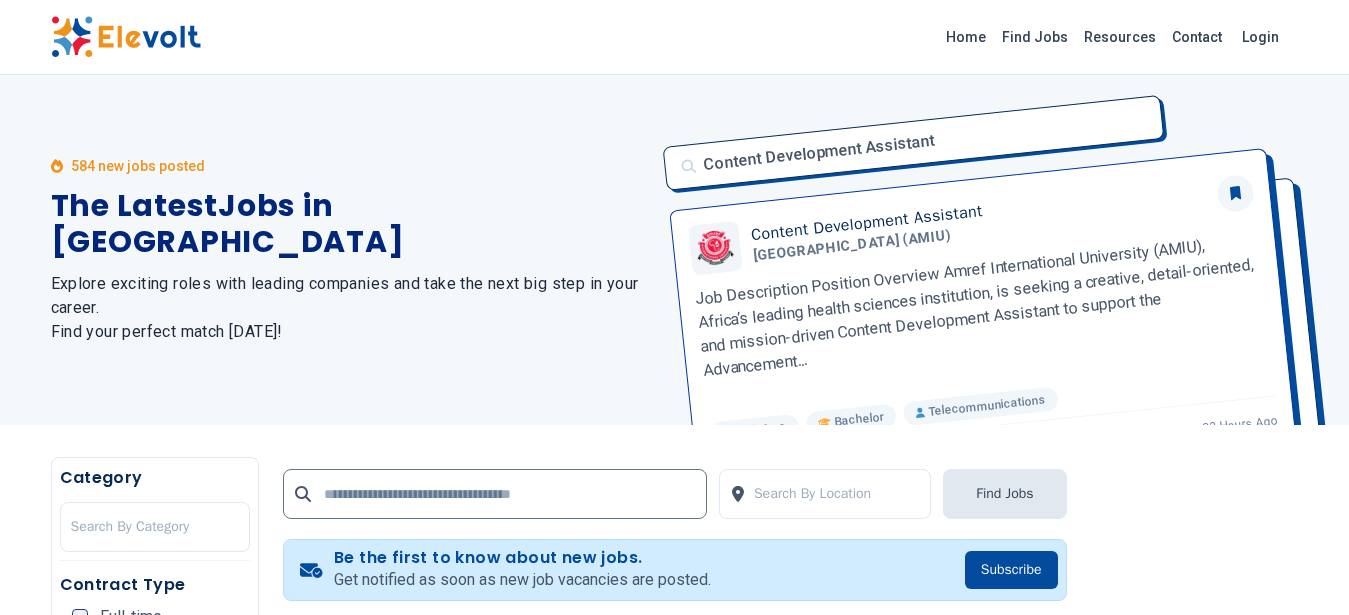 click on "Content Development Assistant Content Development Assistant [GEOGRAPHIC_DATA] ([GEOGRAPHIC_DATA]) Job Description
Position Overview
Amref International University (AMIU), Africa’s leading health sciences institution, is seeking a creative, detail-oriented, and mission-driven Content Development Assistant to support the Advancement...   Full Time   Bachelor   Telecommunications   [GEOGRAPHIC_DATA] 23 hours ago" at bounding box center [975, 250] 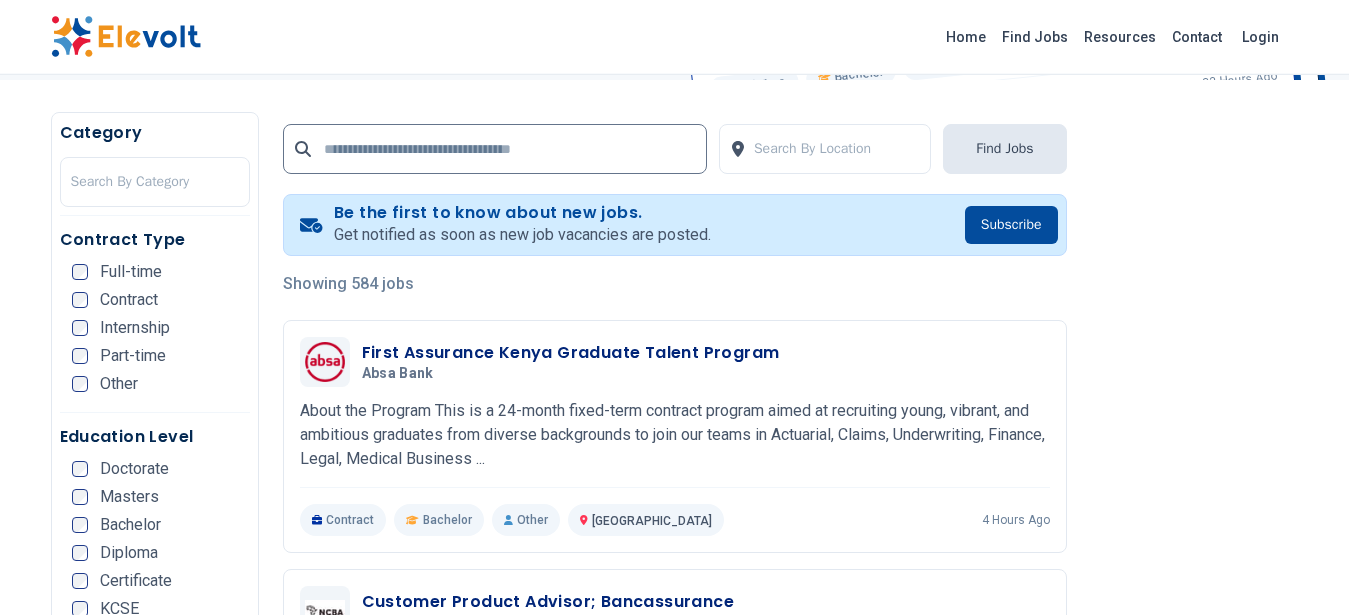 scroll, scrollTop: 506, scrollLeft: 0, axis: vertical 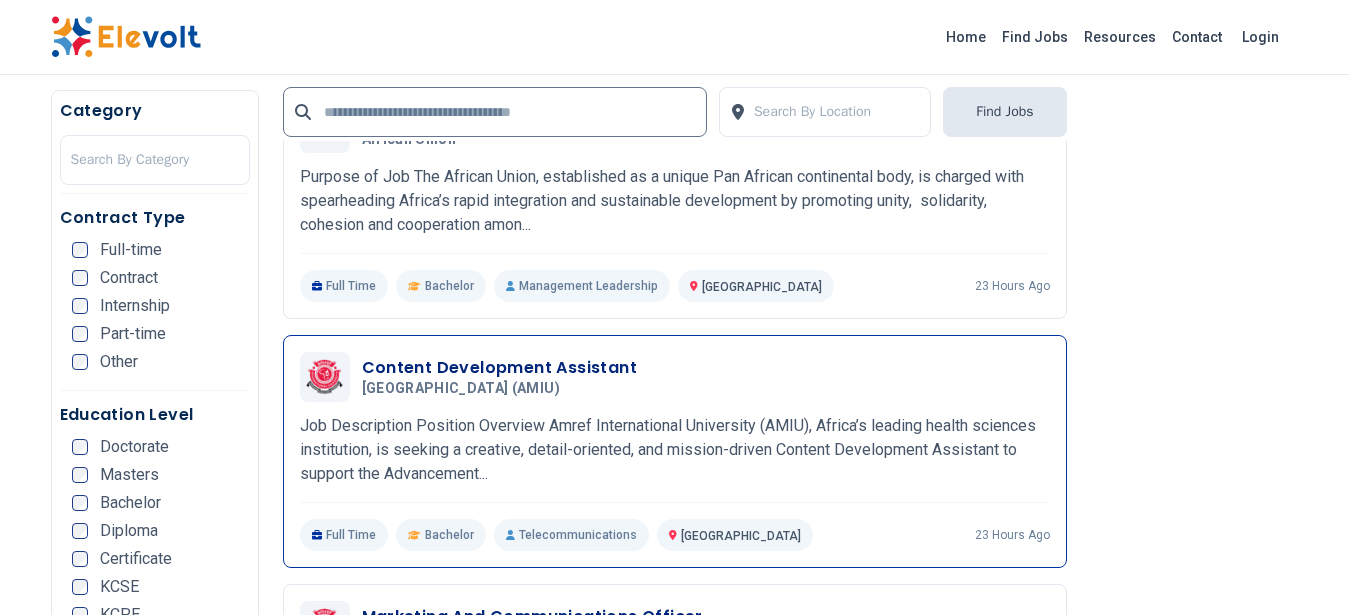 click on "Job Description
Position Overview
Amref International University (AMIU), Africa’s leading health sciences institution, is seeking a creative, detail-oriented, and mission-driven Content Development Assistant to support the Advancement..." at bounding box center (675, 450) 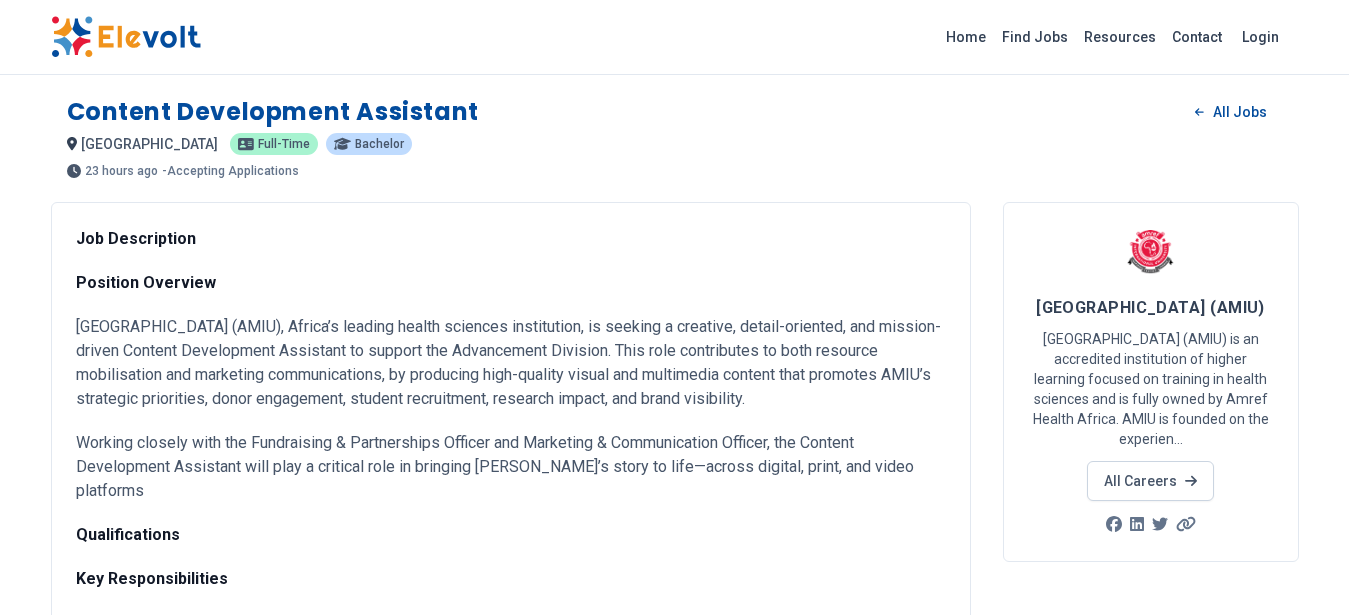 scroll, scrollTop: 0, scrollLeft: 0, axis: both 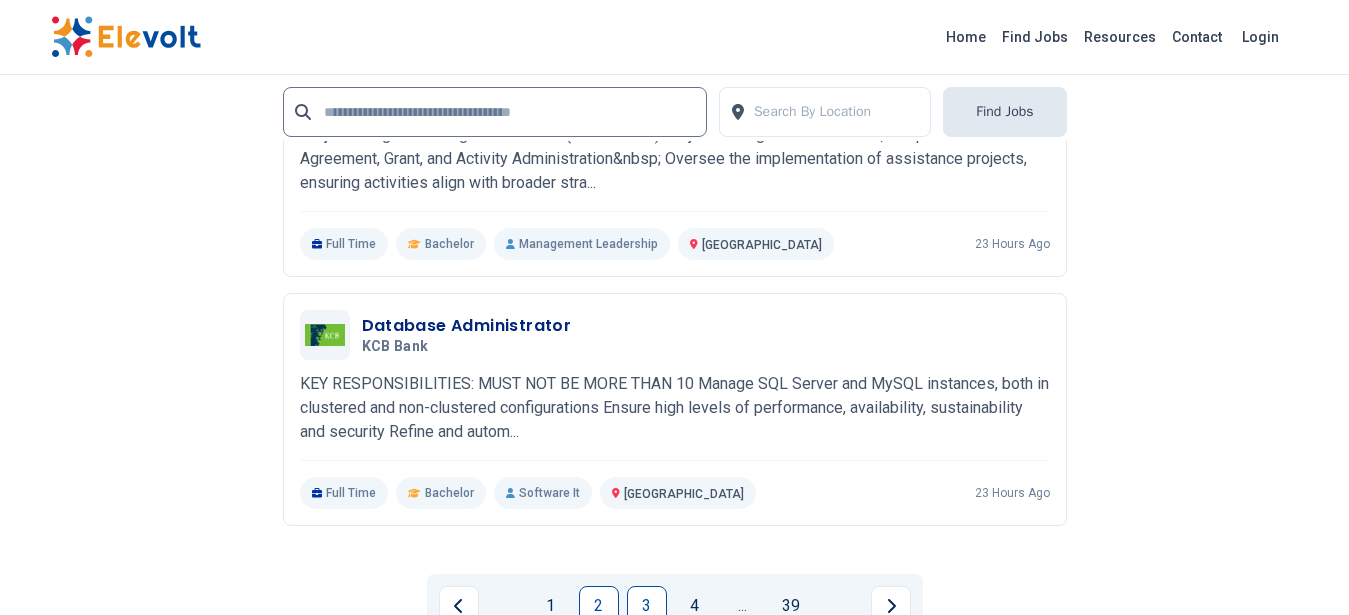 click on "3" at bounding box center [647, 606] 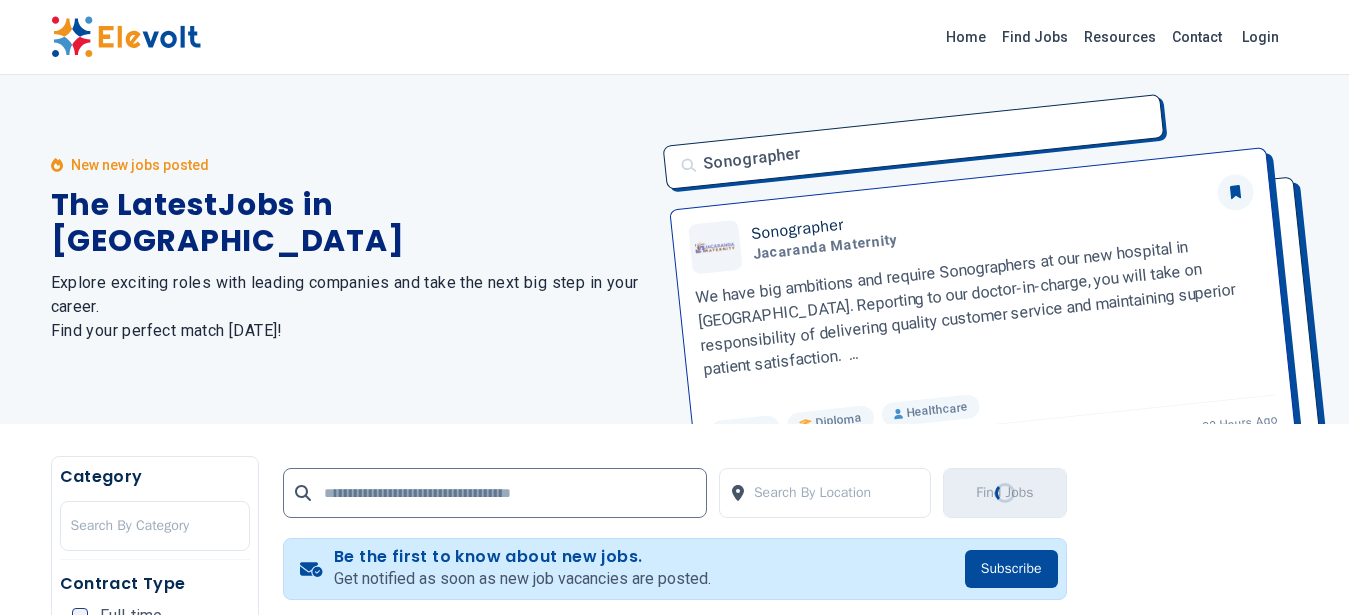 scroll, scrollTop: 0, scrollLeft: 0, axis: both 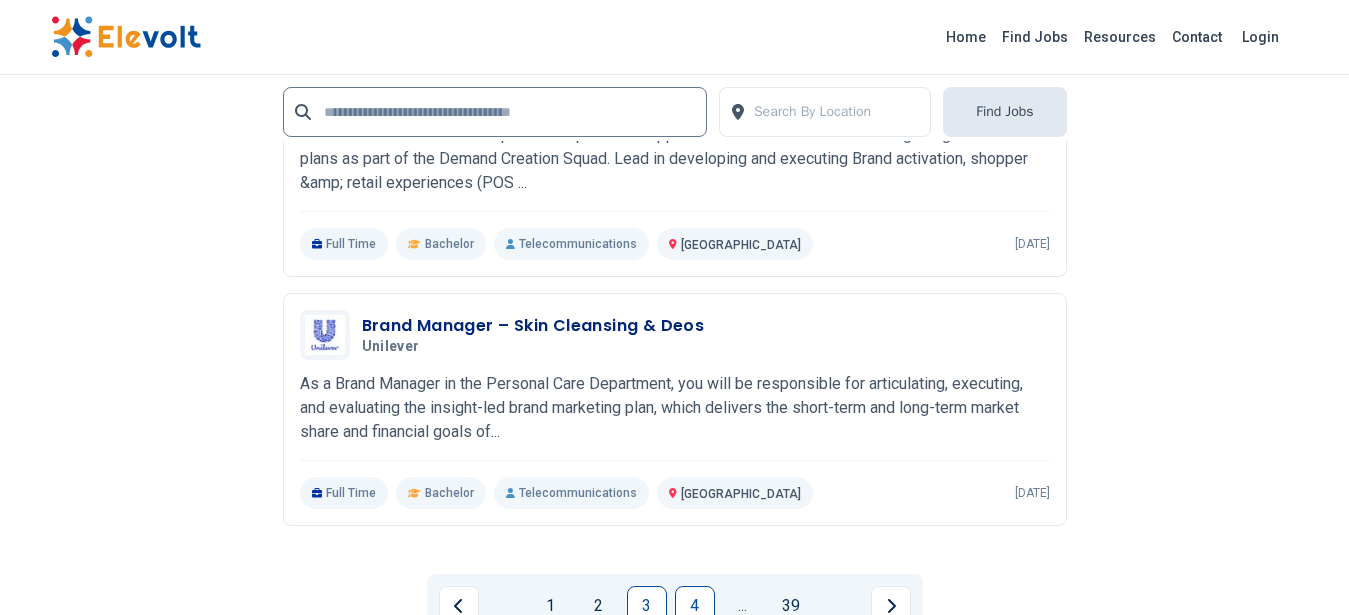 click on "4" at bounding box center (695, 606) 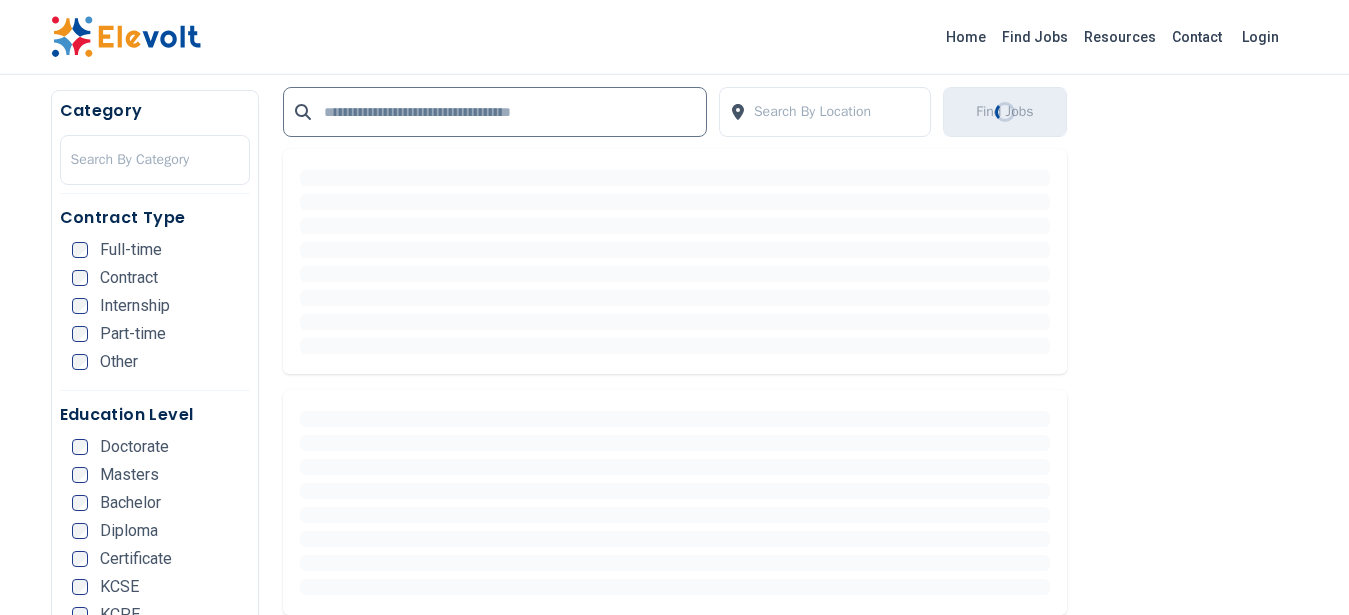 scroll, scrollTop: 506, scrollLeft: 0, axis: vertical 